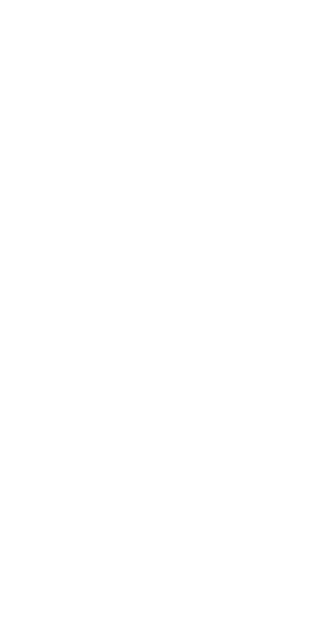 scroll, scrollTop: 0, scrollLeft: 0, axis: both 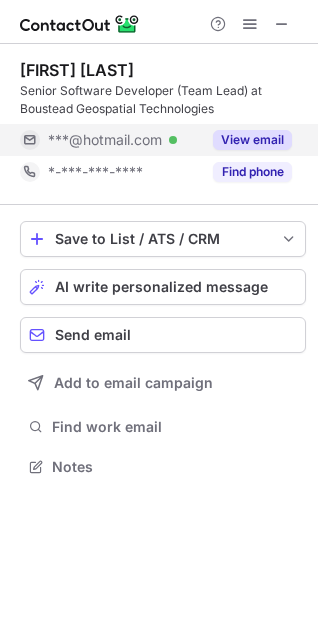 click on "View email" at bounding box center (252, 140) 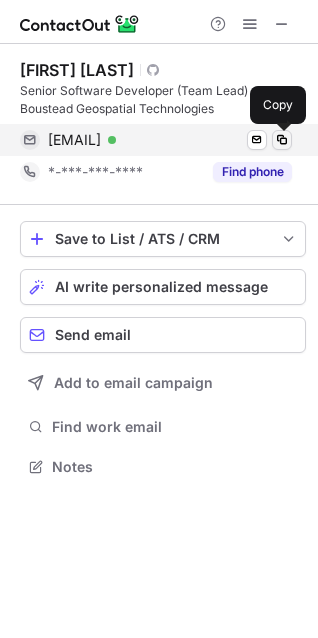 click at bounding box center [282, 140] 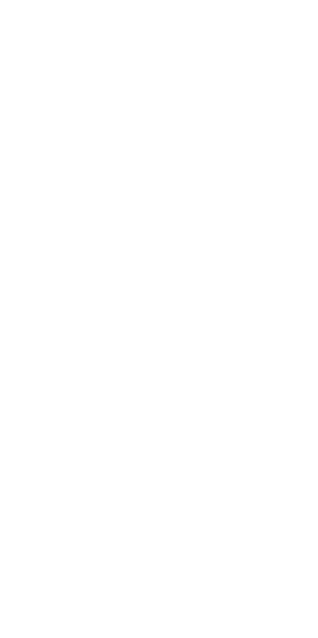 scroll, scrollTop: 0, scrollLeft: 0, axis: both 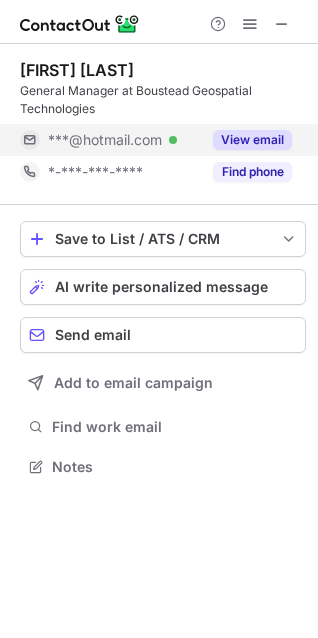 click on "View email" at bounding box center (252, 140) 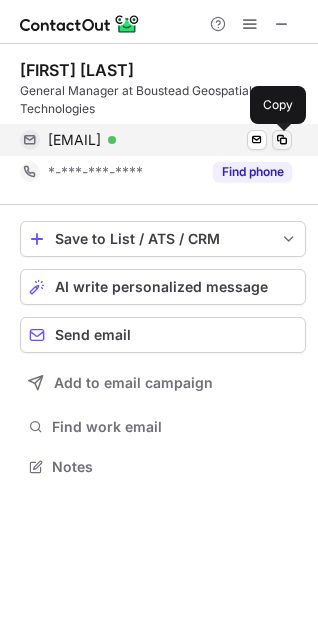click at bounding box center (282, 140) 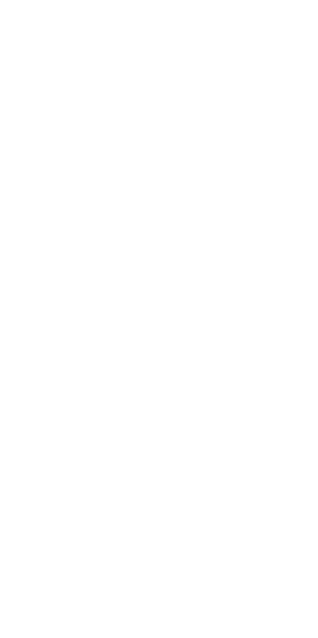 scroll, scrollTop: 0, scrollLeft: 0, axis: both 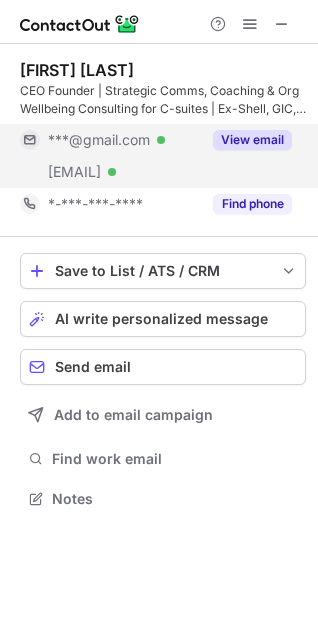 click on "View email" at bounding box center (252, 140) 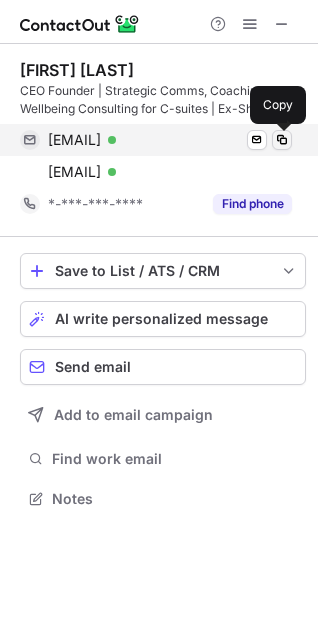 click at bounding box center [282, 140] 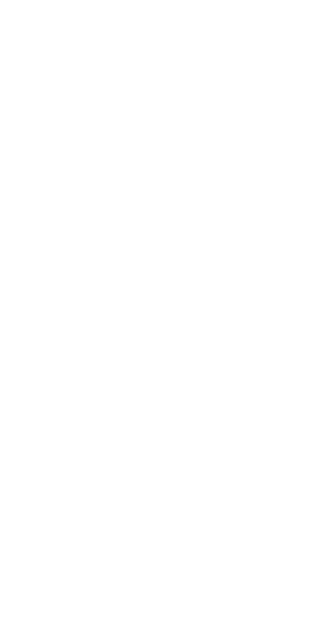 scroll, scrollTop: 0, scrollLeft: 0, axis: both 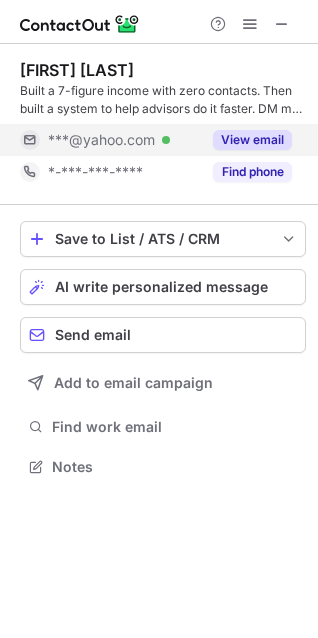 click on "View email" at bounding box center [252, 140] 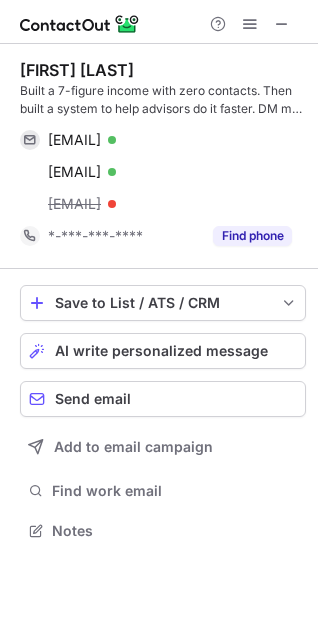 scroll, scrollTop: 10, scrollLeft: 9, axis: both 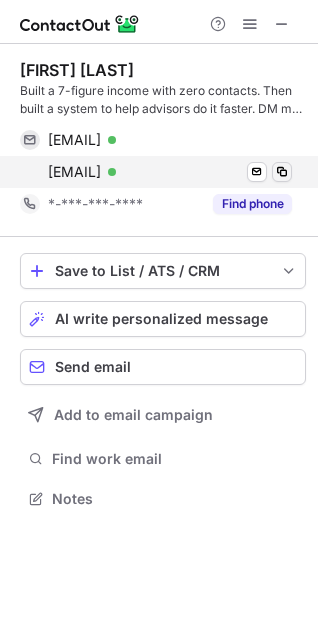 click at bounding box center (282, 172) 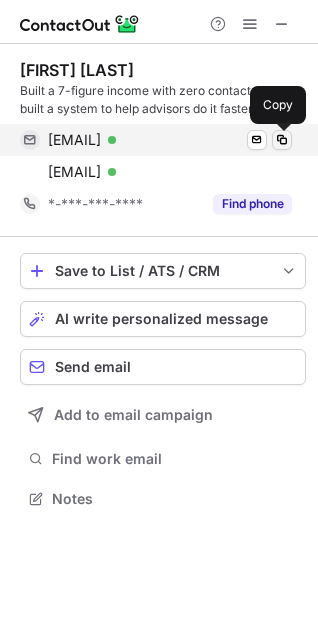 click at bounding box center (282, 140) 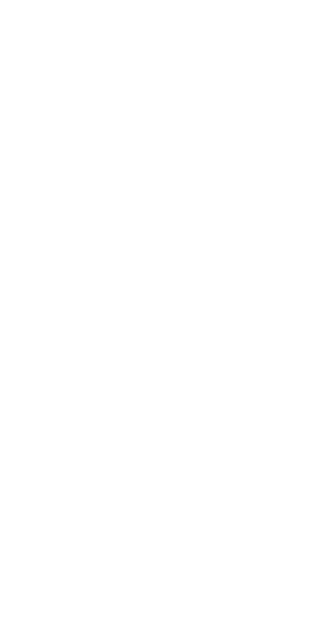 scroll, scrollTop: 0, scrollLeft: 0, axis: both 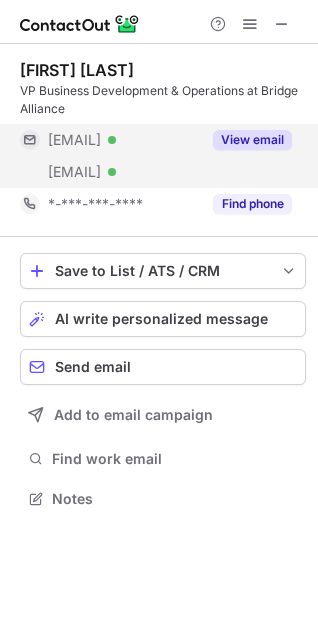 click on "View email" at bounding box center [252, 140] 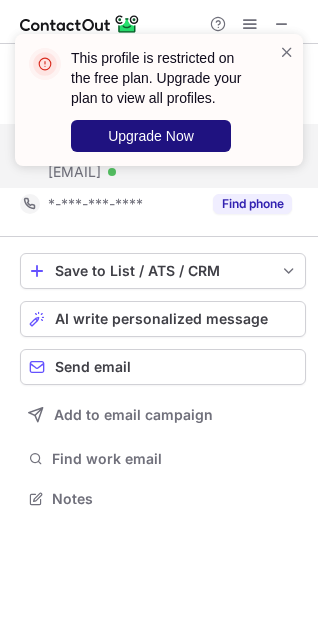 click on "Upgrade Now" at bounding box center (151, 136) 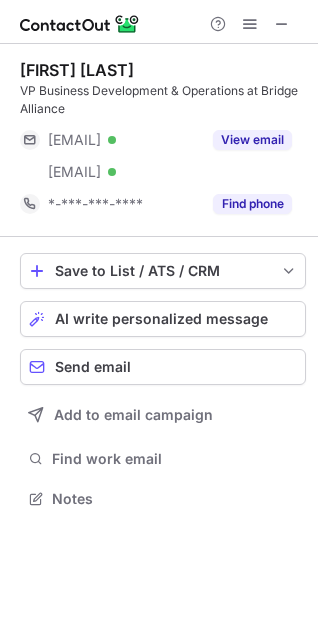 scroll, scrollTop: 10, scrollLeft: 9, axis: both 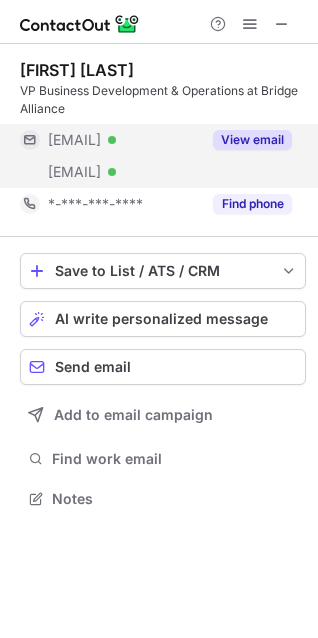 click on "View email" at bounding box center (252, 140) 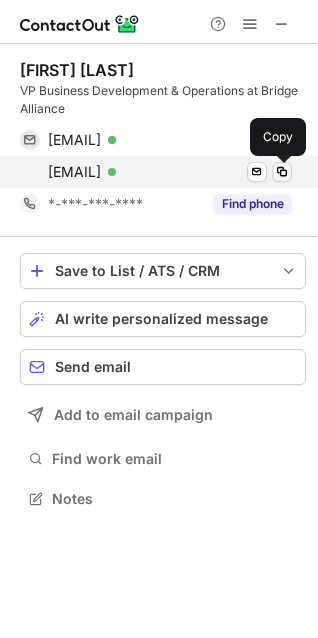 click at bounding box center (282, 172) 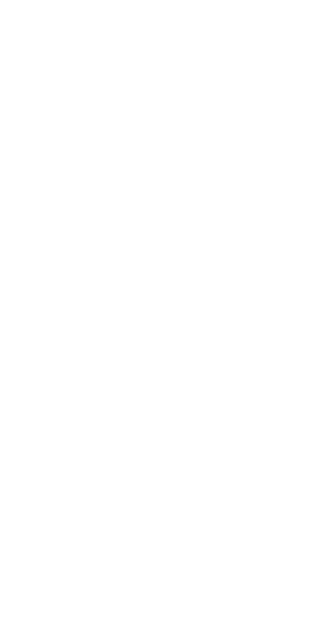scroll, scrollTop: 0, scrollLeft: 0, axis: both 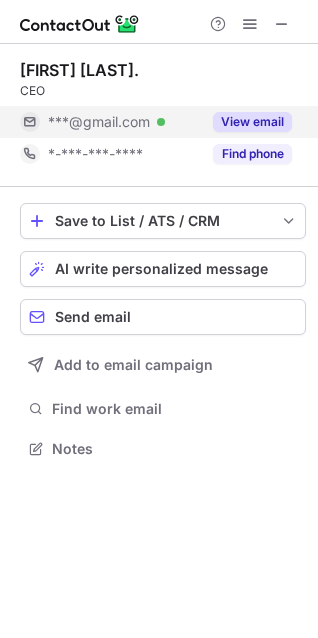 click on "View email" at bounding box center (252, 122) 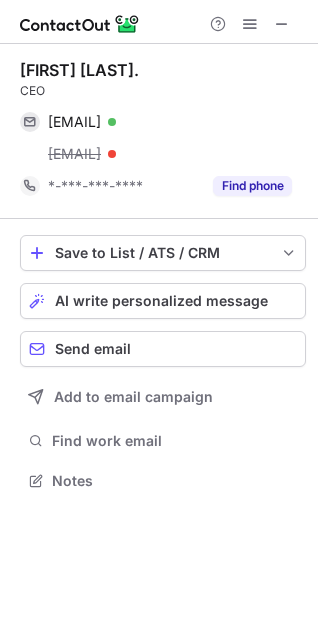 scroll, scrollTop: 9, scrollLeft: 9, axis: both 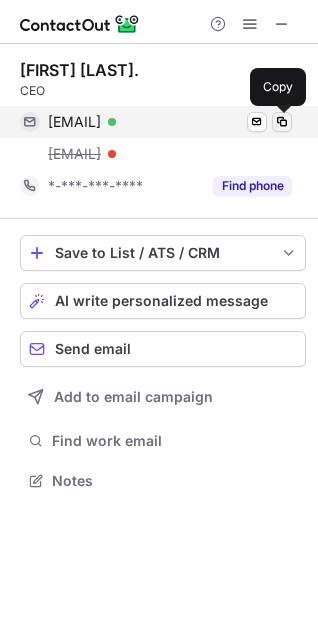 click at bounding box center [282, 122] 